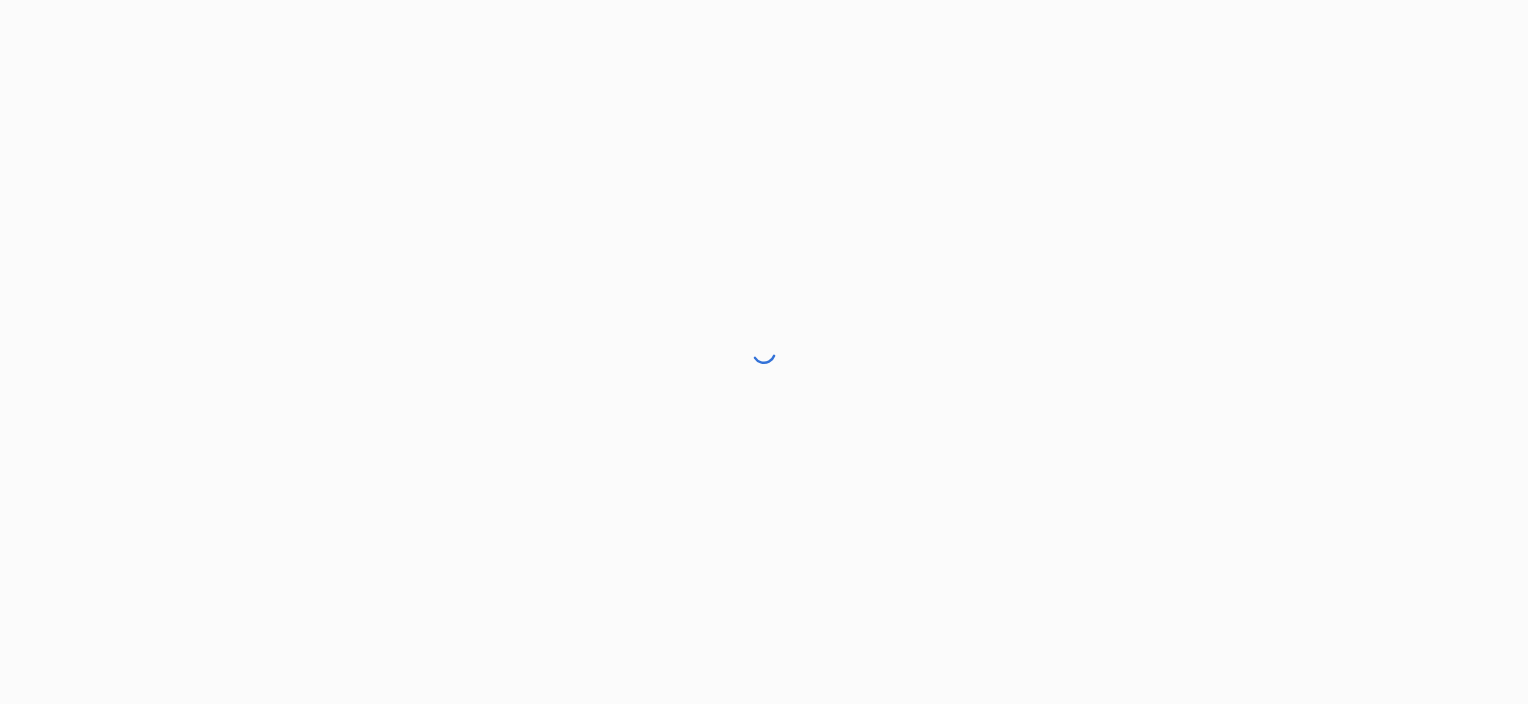 scroll, scrollTop: 0, scrollLeft: 0, axis: both 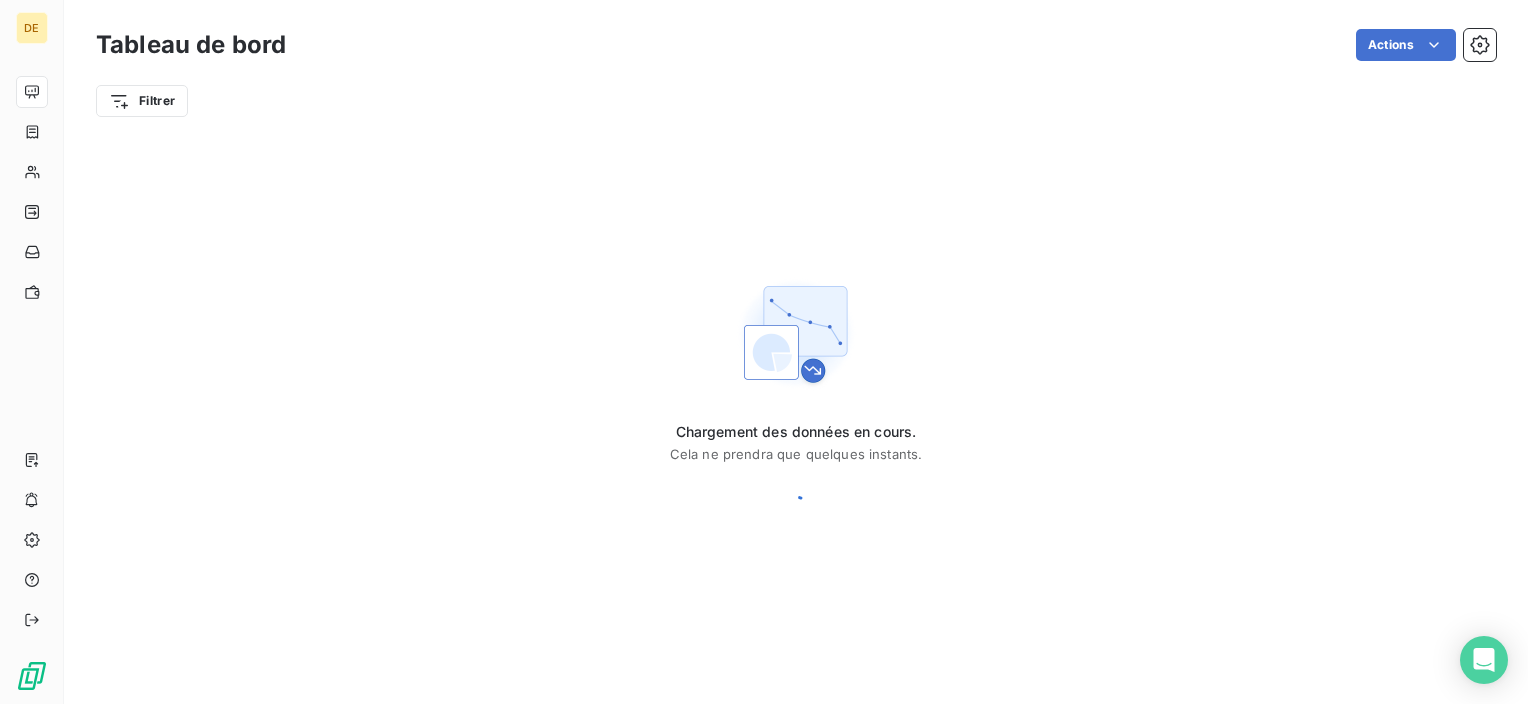 click on "Actions" at bounding box center [903, 45] 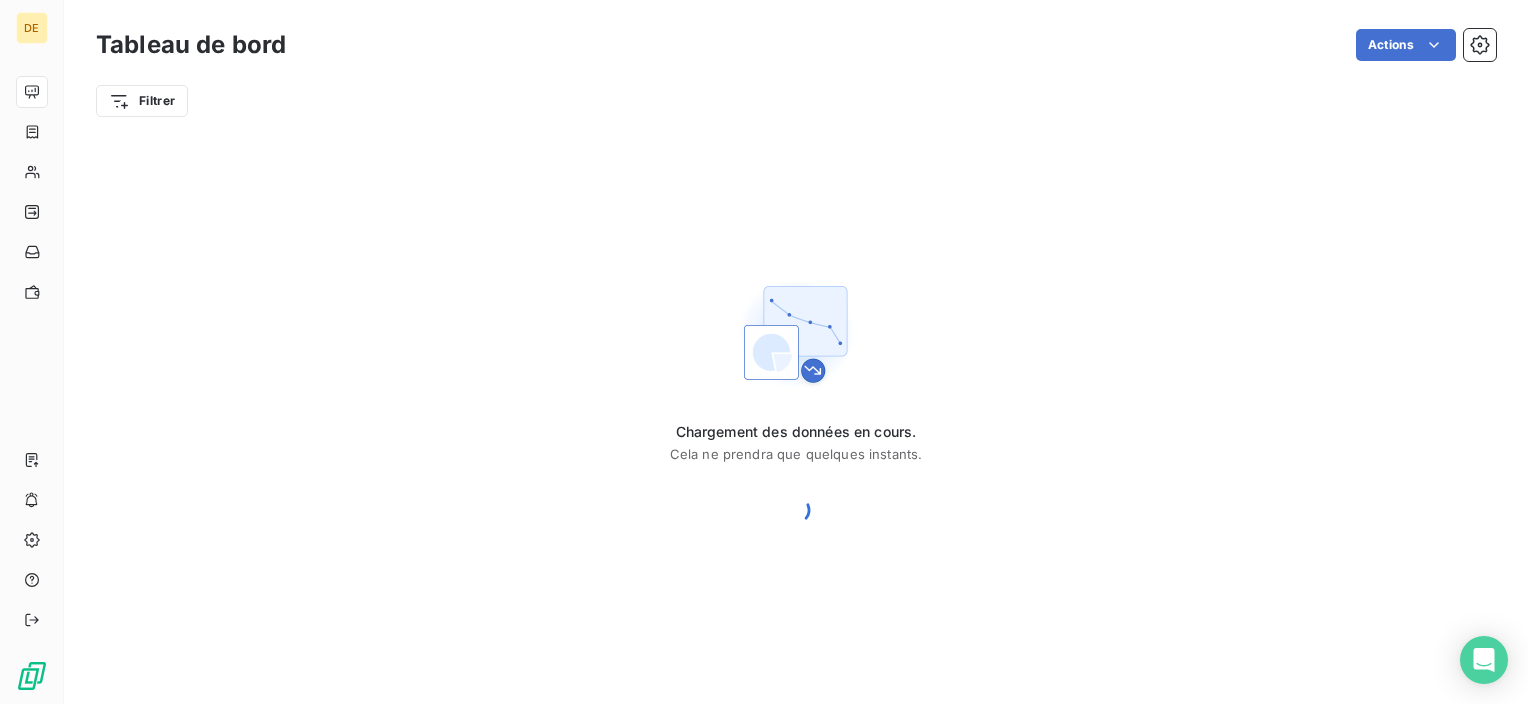 click on "Actions" at bounding box center [903, 45] 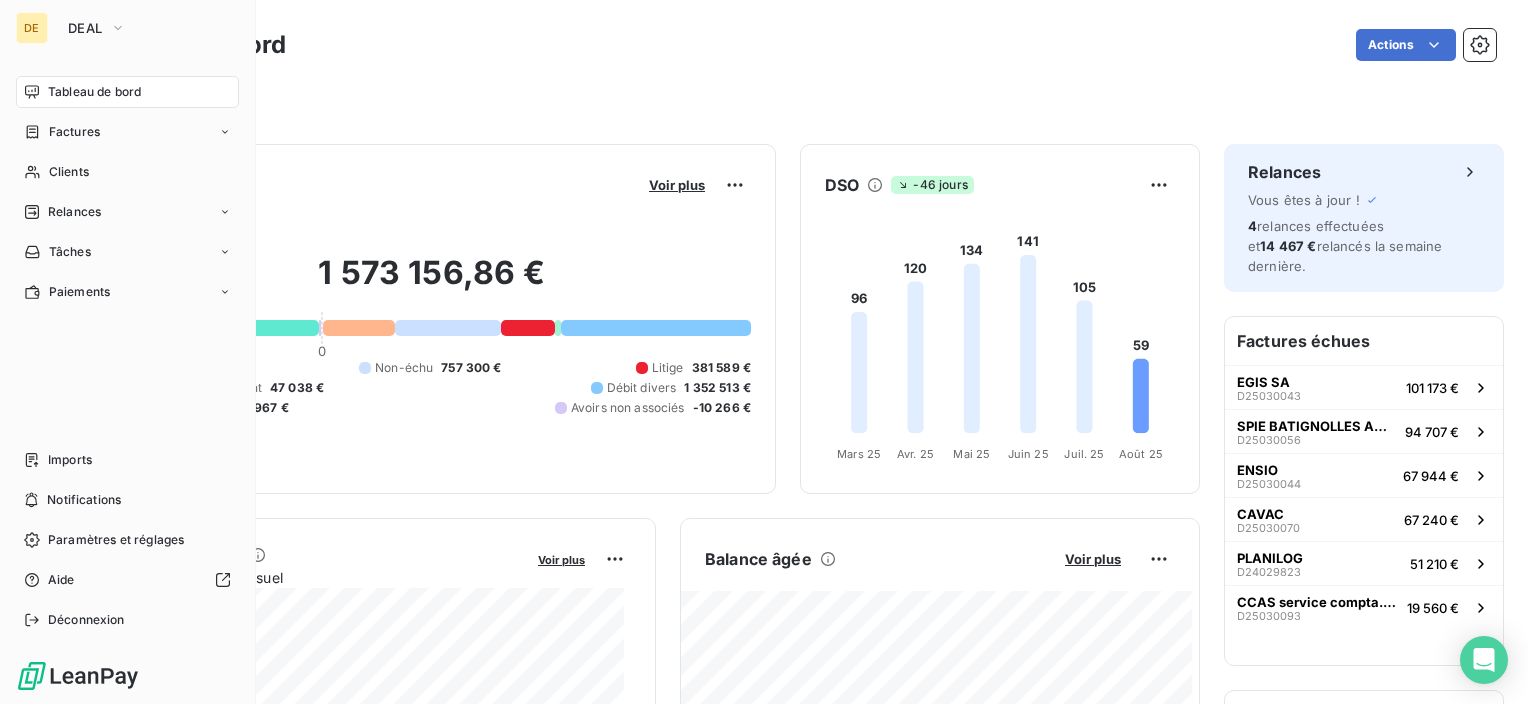 click on "DE DEAL" at bounding box center [127, 28] 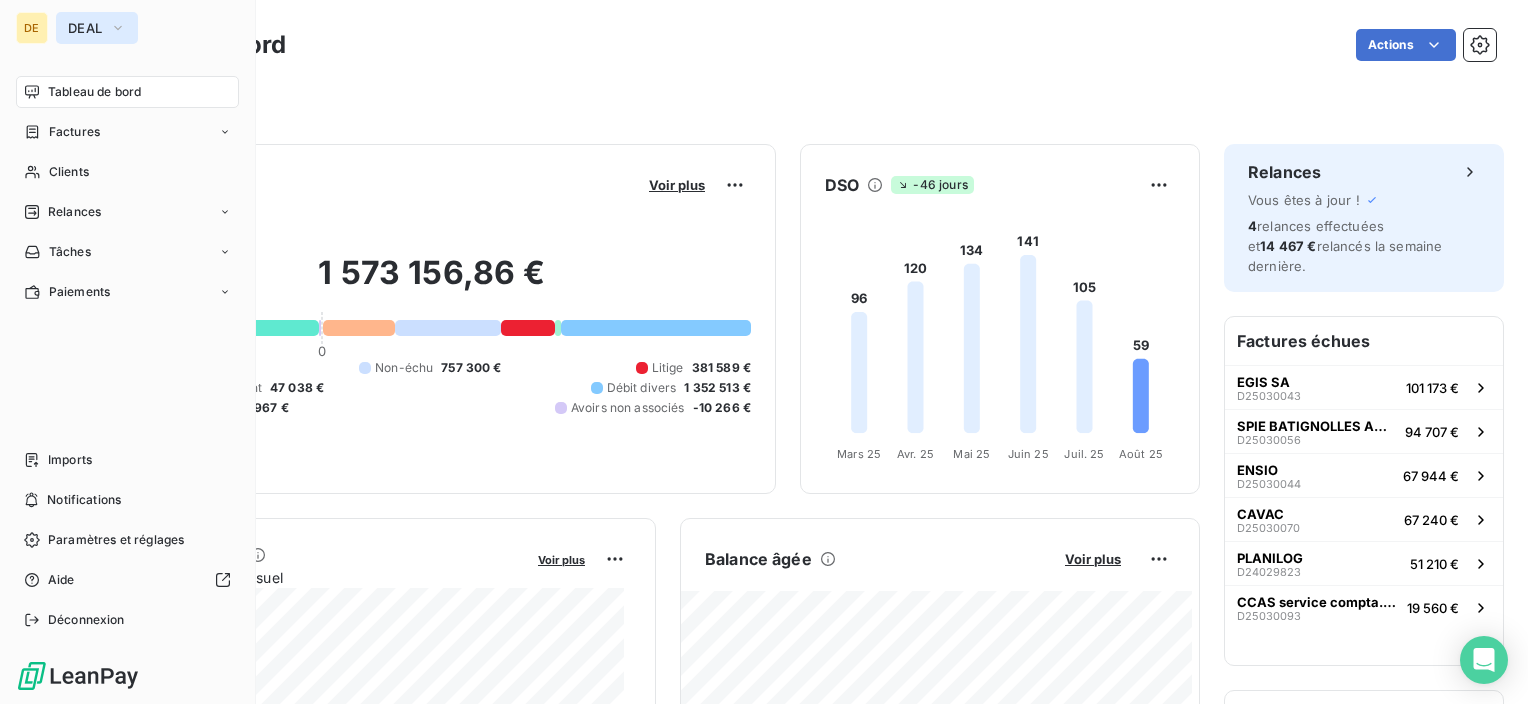 click on "DEAL" at bounding box center (85, 28) 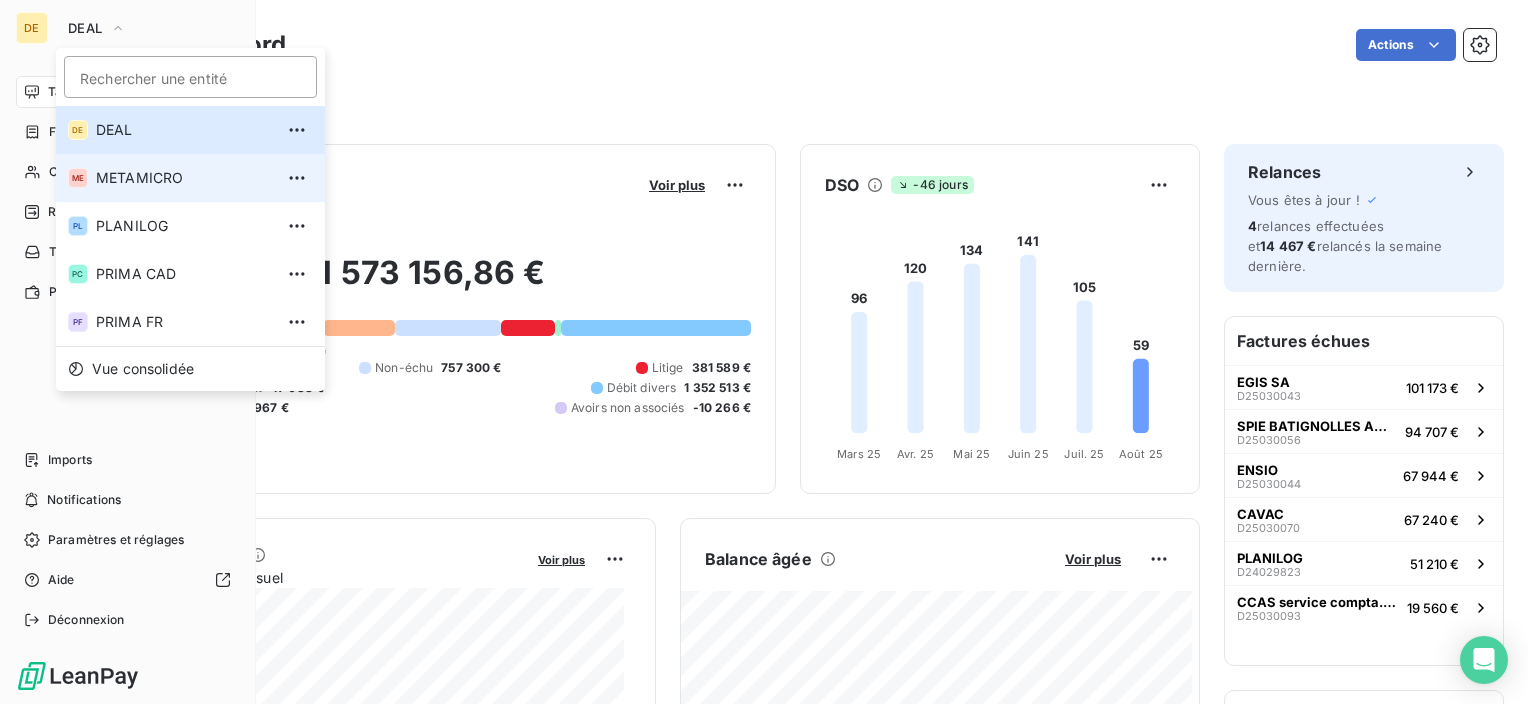 click on "METAMICRO" at bounding box center (184, 178) 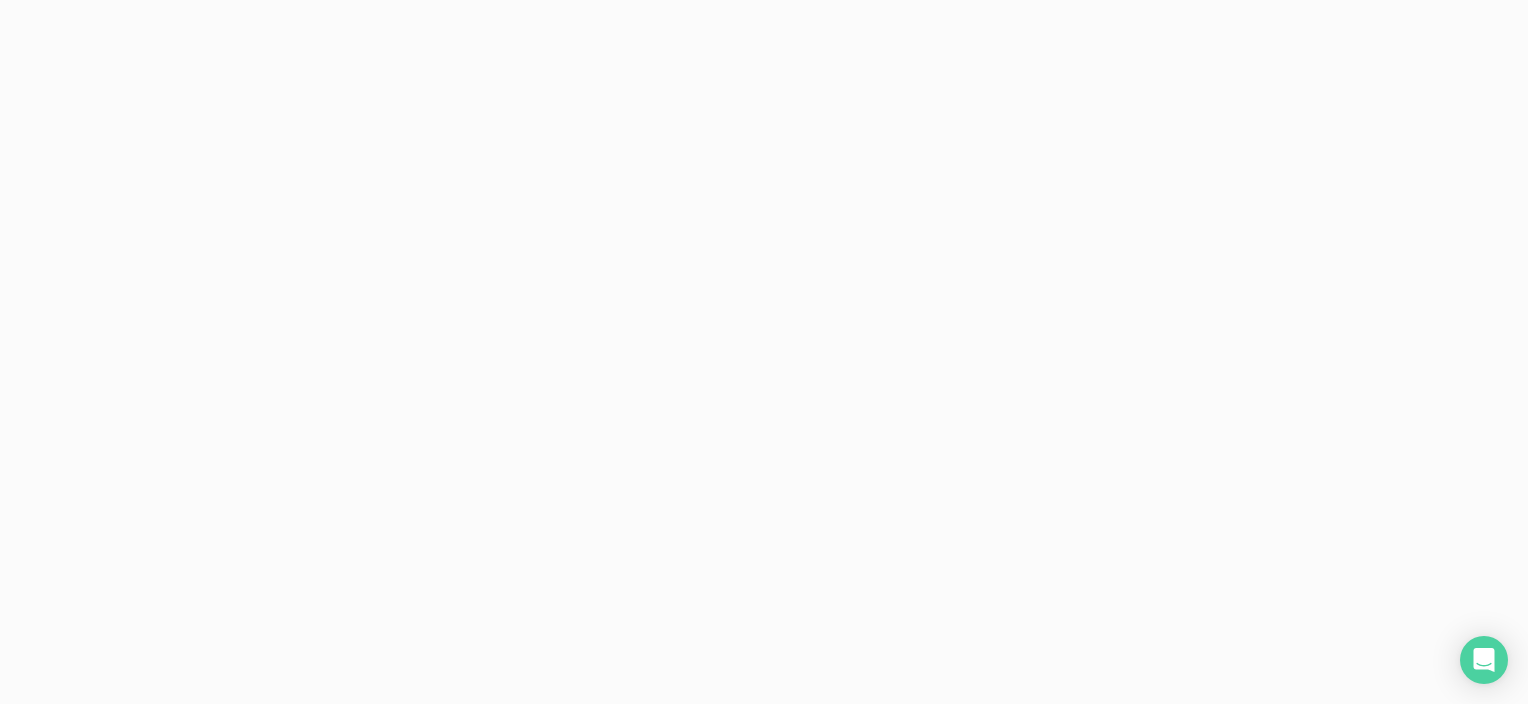 scroll, scrollTop: 0, scrollLeft: 0, axis: both 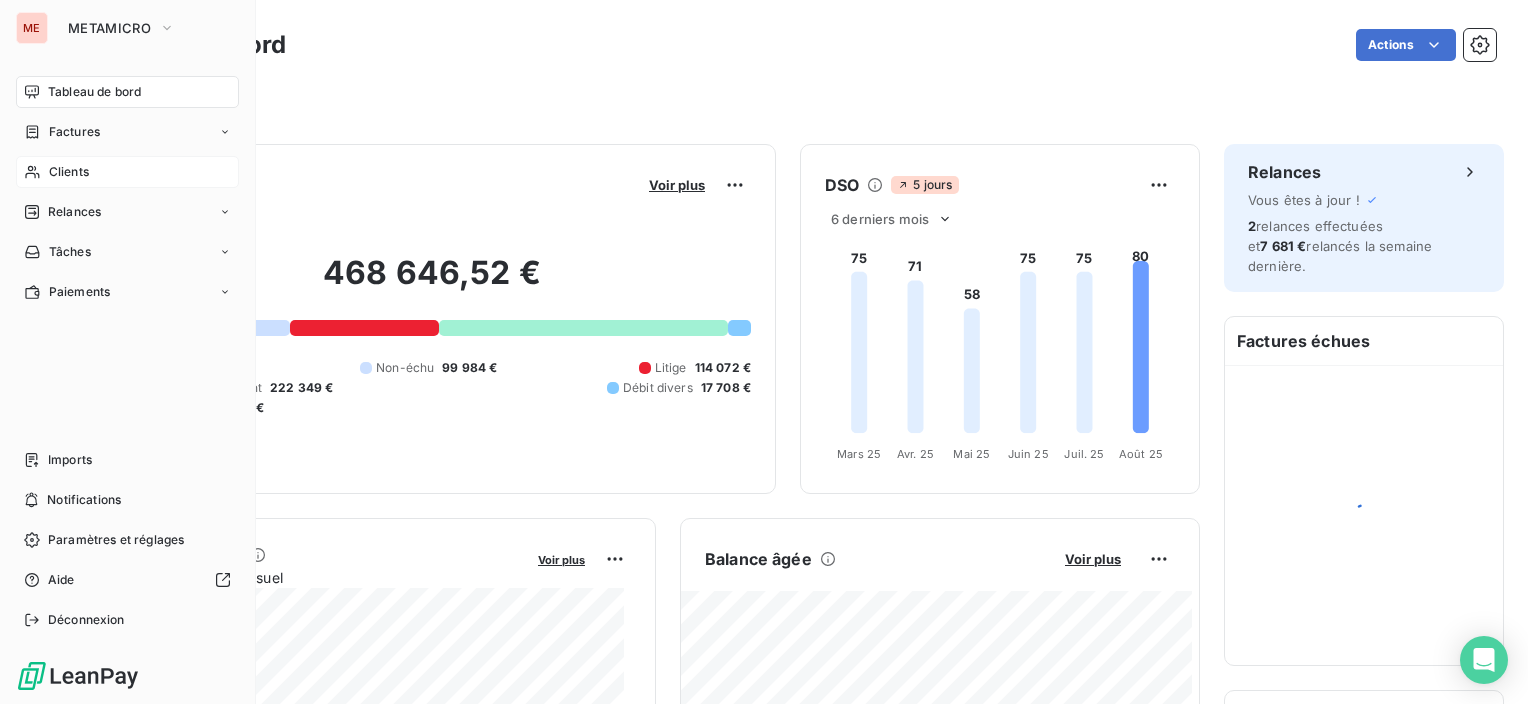 click on "Clients" at bounding box center (69, 172) 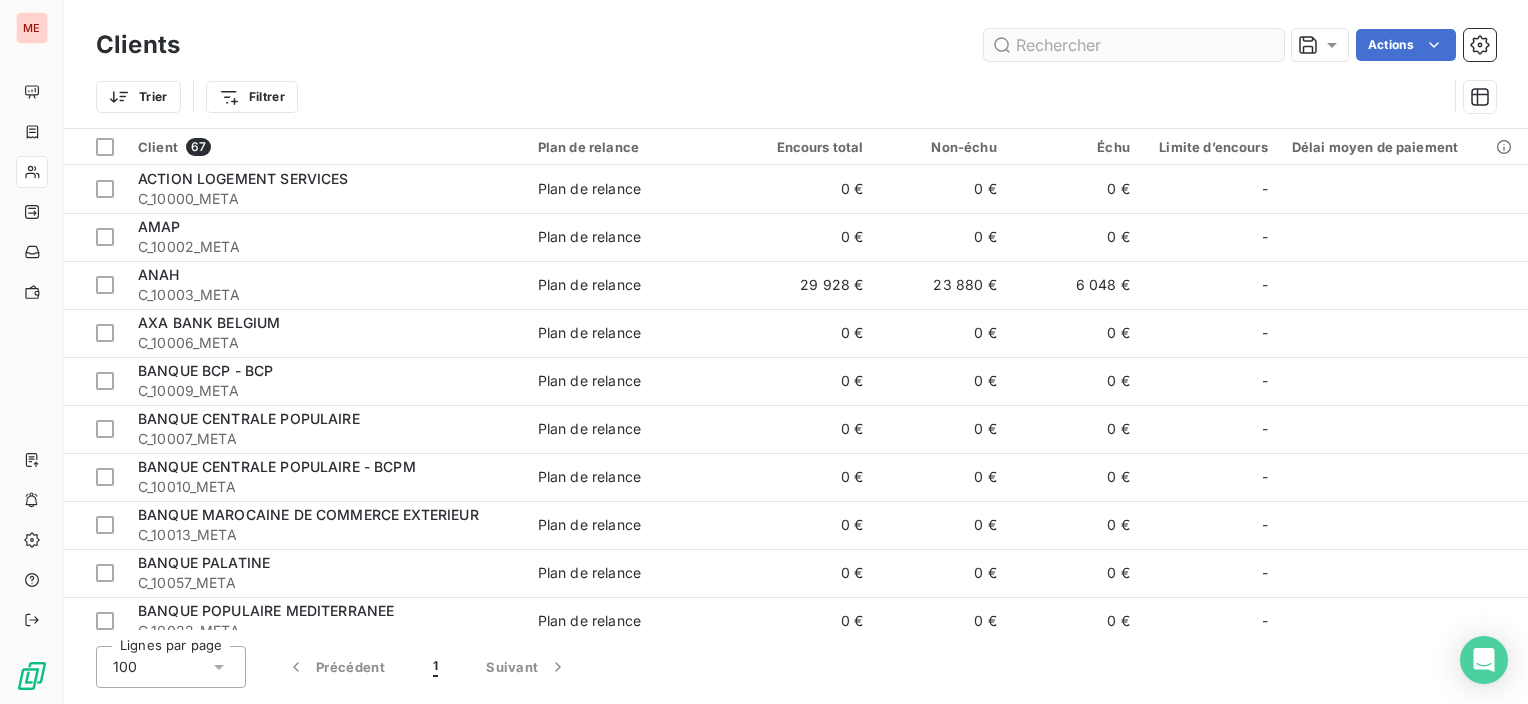 click at bounding box center [1134, 45] 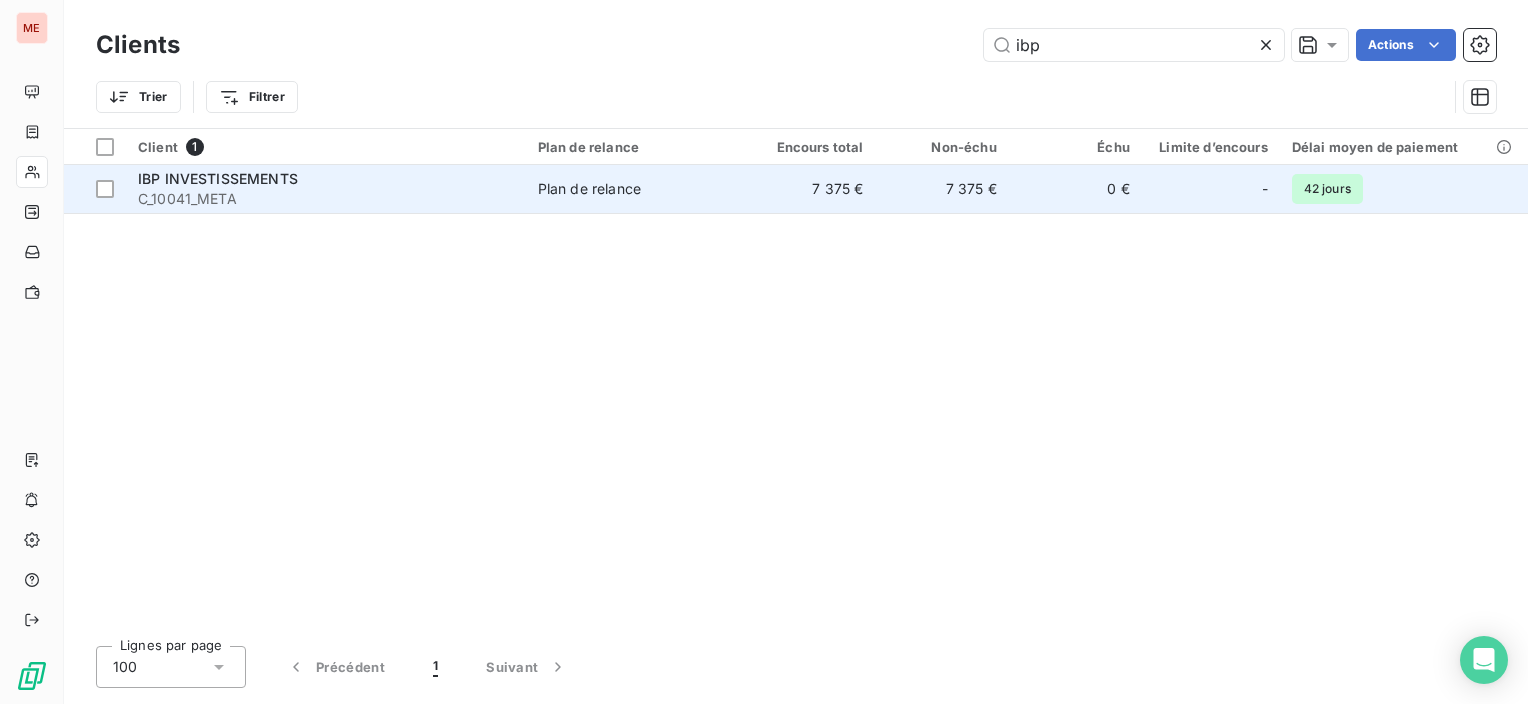 type on "ibp" 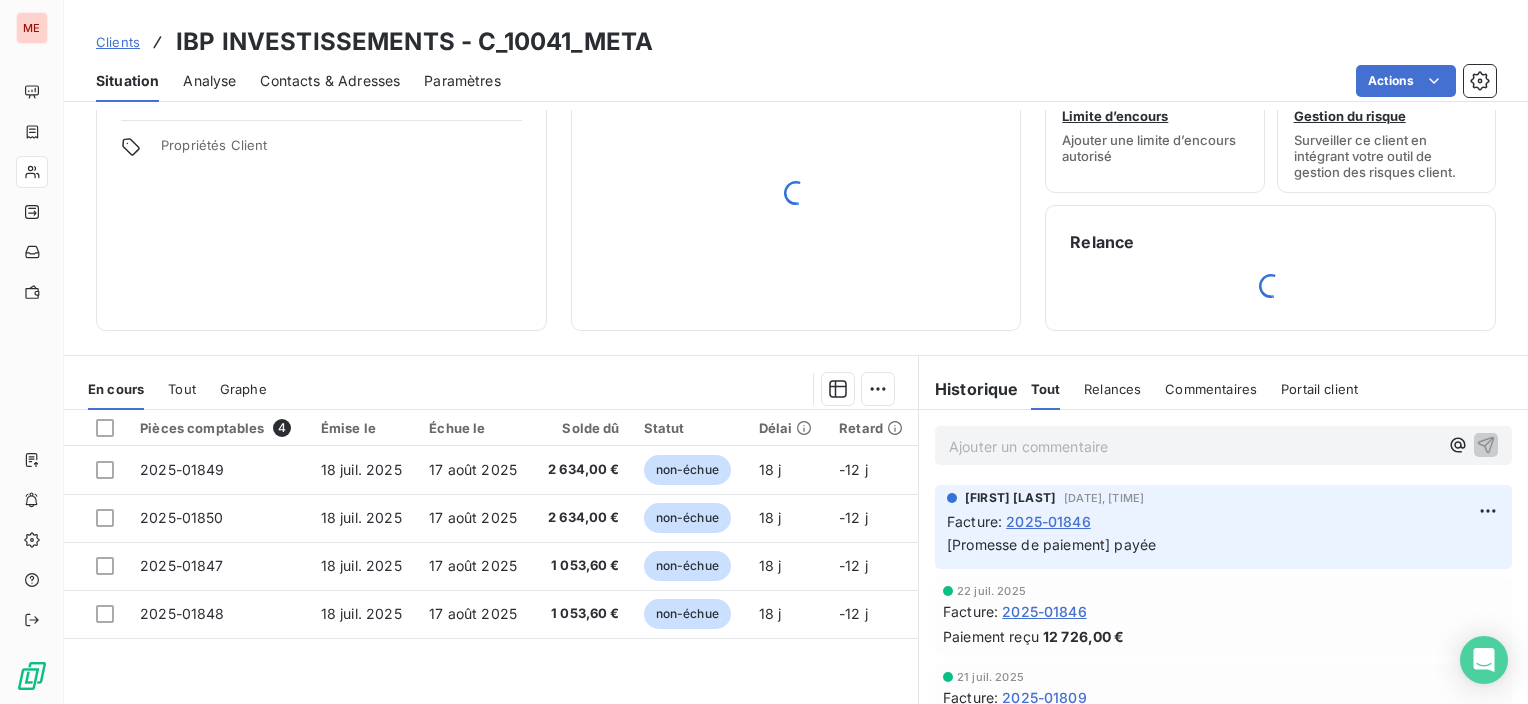 scroll, scrollTop: 200, scrollLeft: 0, axis: vertical 